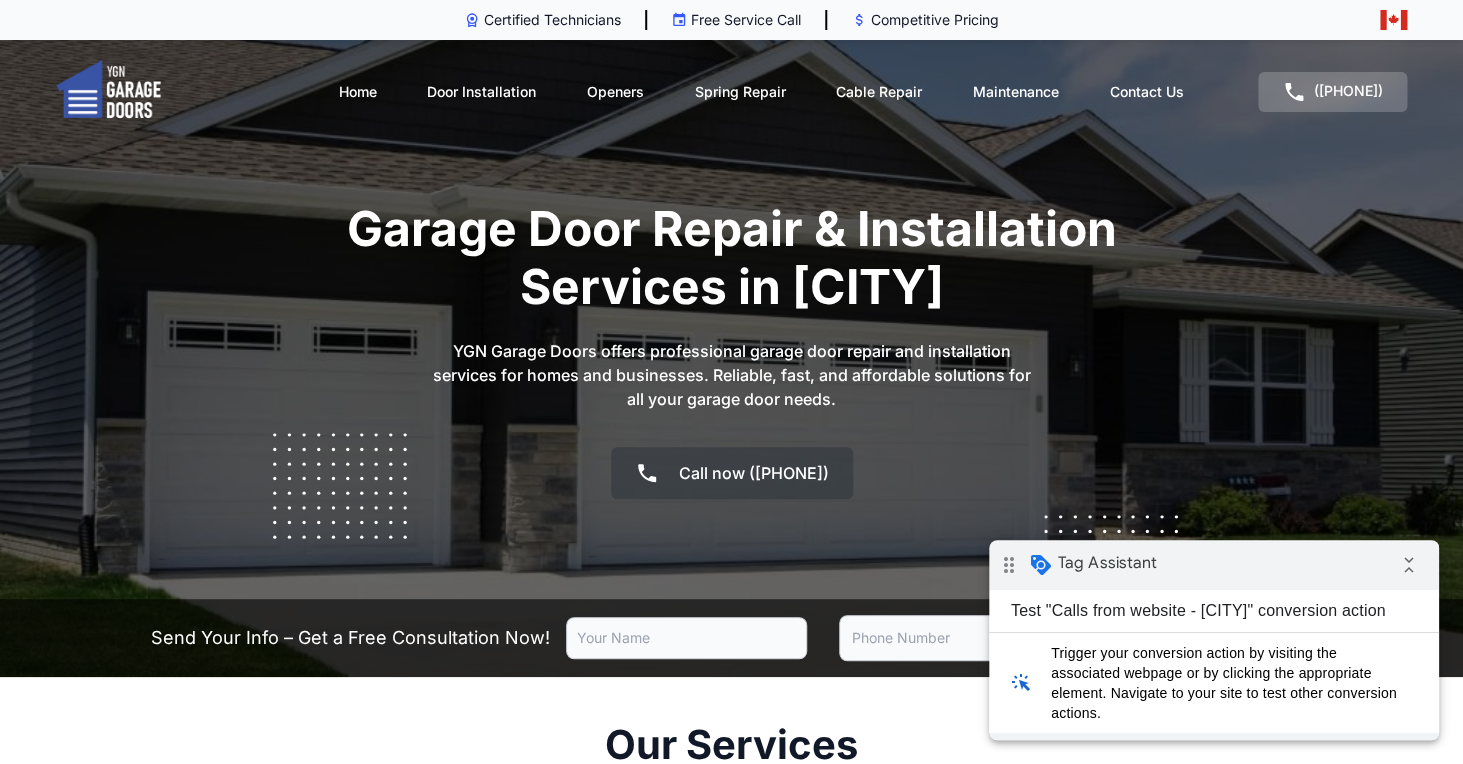 scroll, scrollTop: 0, scrollLeft: 0, axis: both 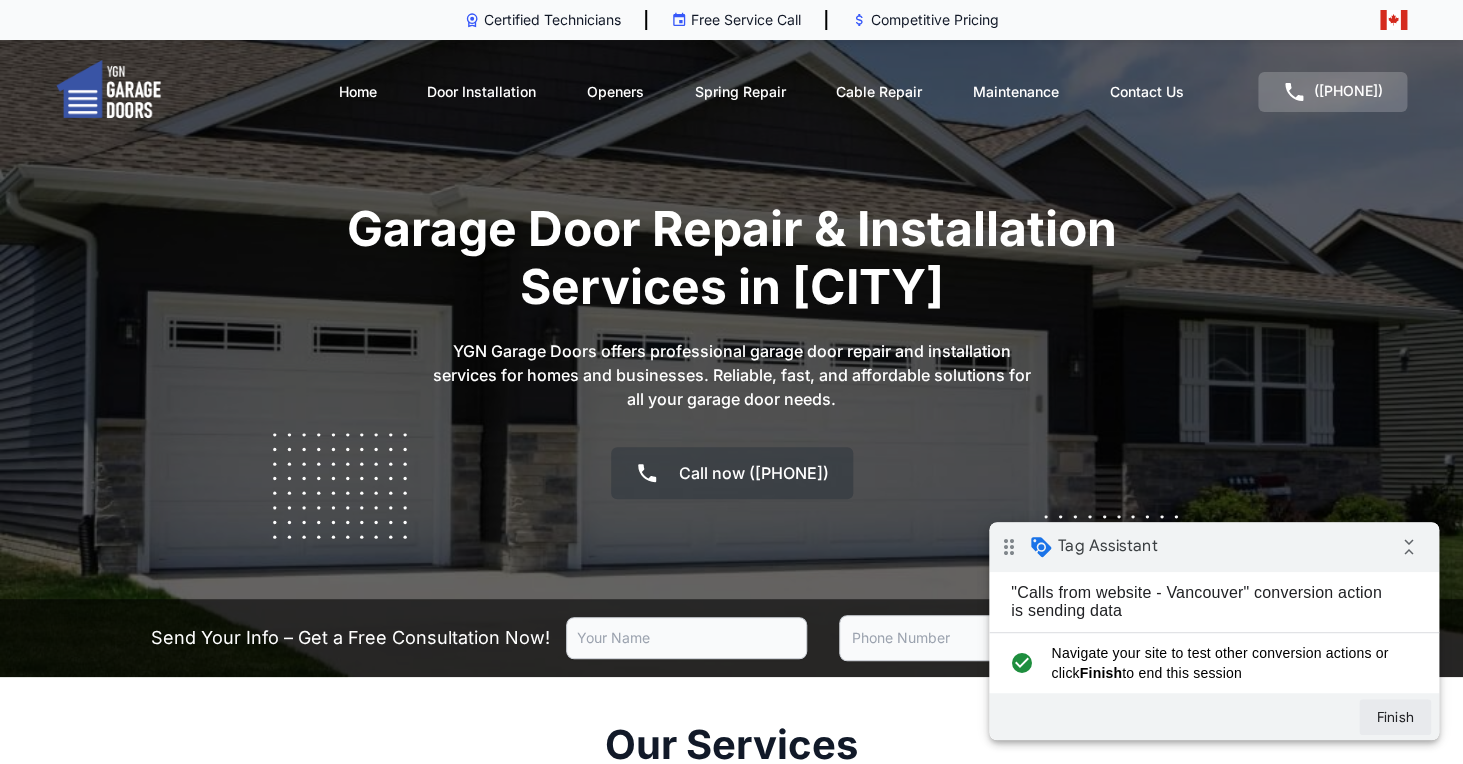 click on "Finish" at bounding box center (1395, 717) 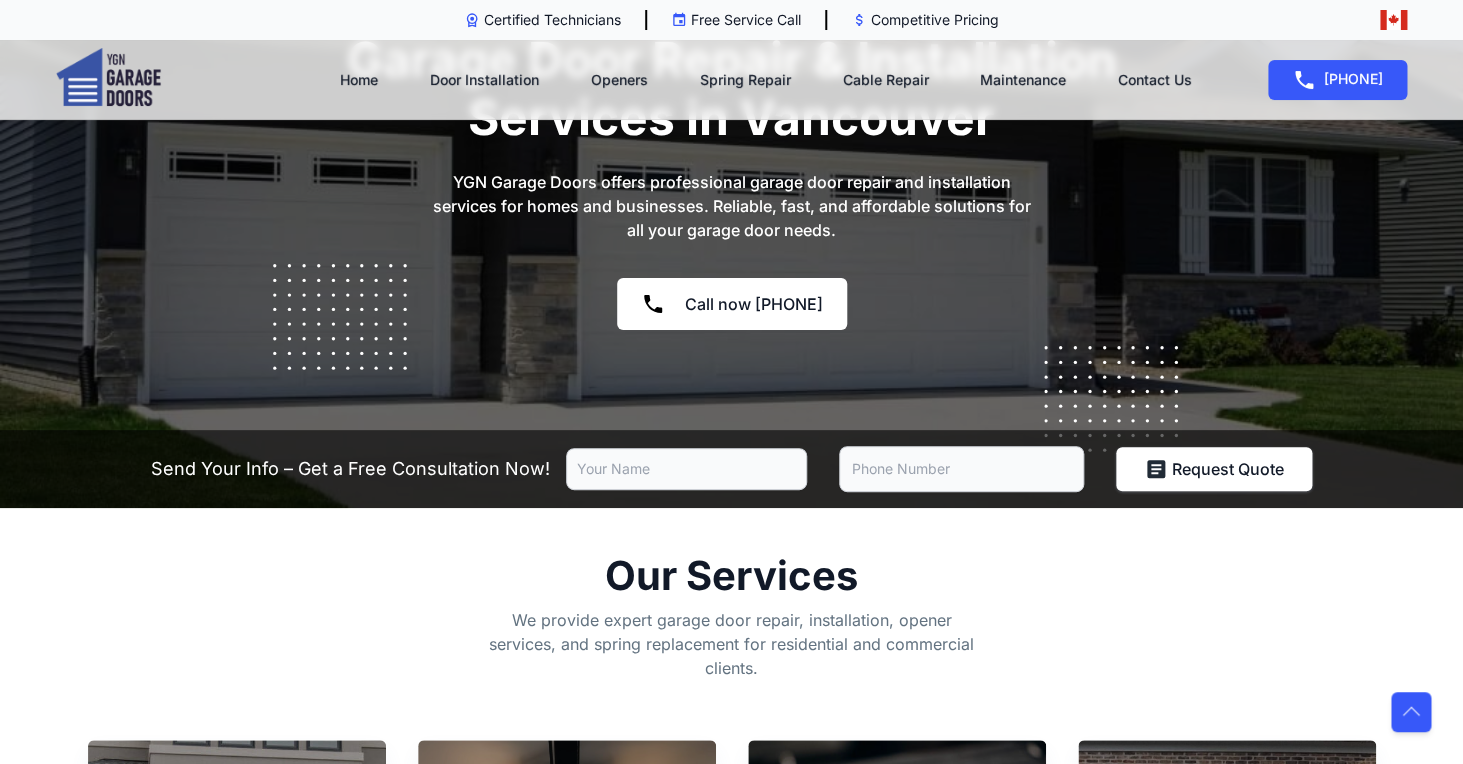 scroll, scrollTop: 214, scrollLeft: 0, axis: vertical 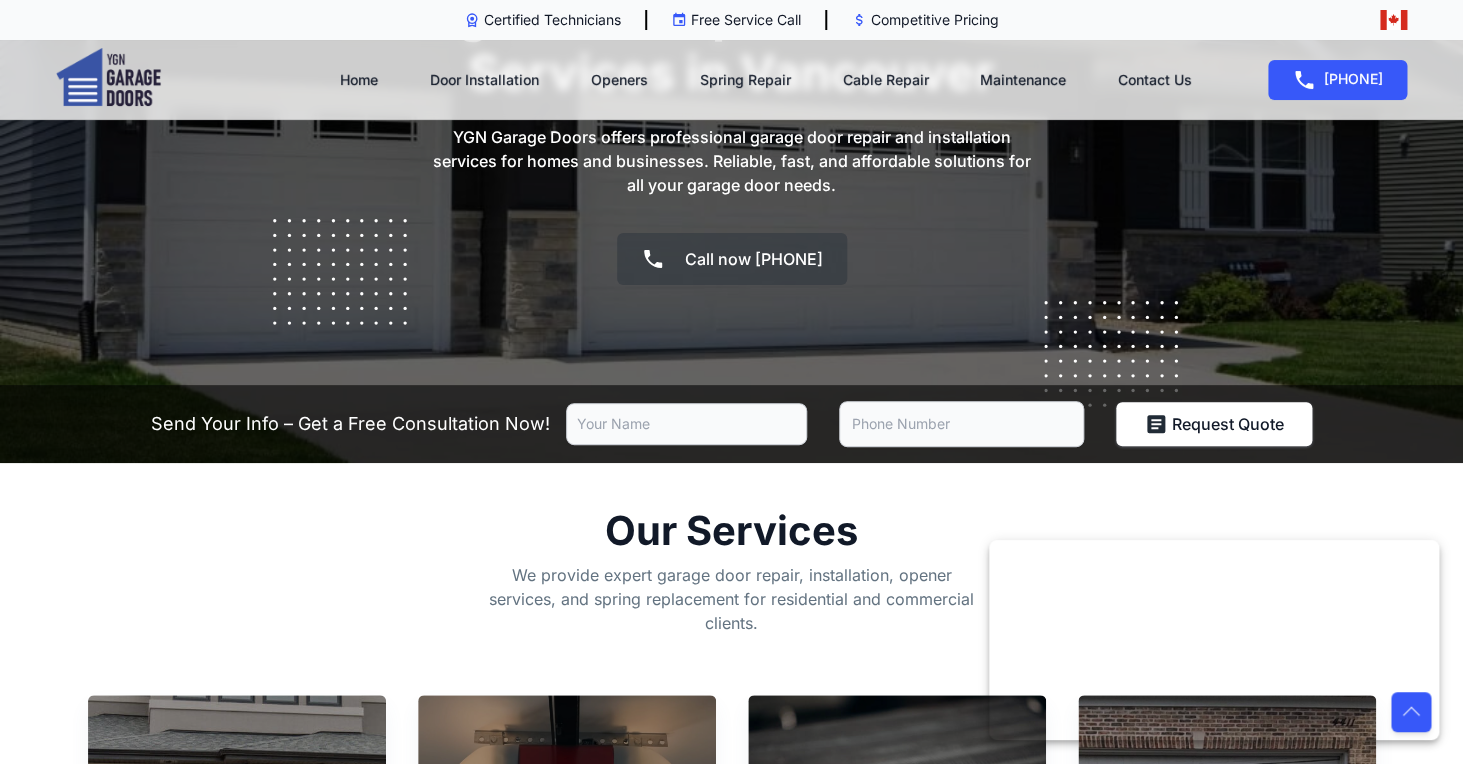 click at bounding box center (686, 424) 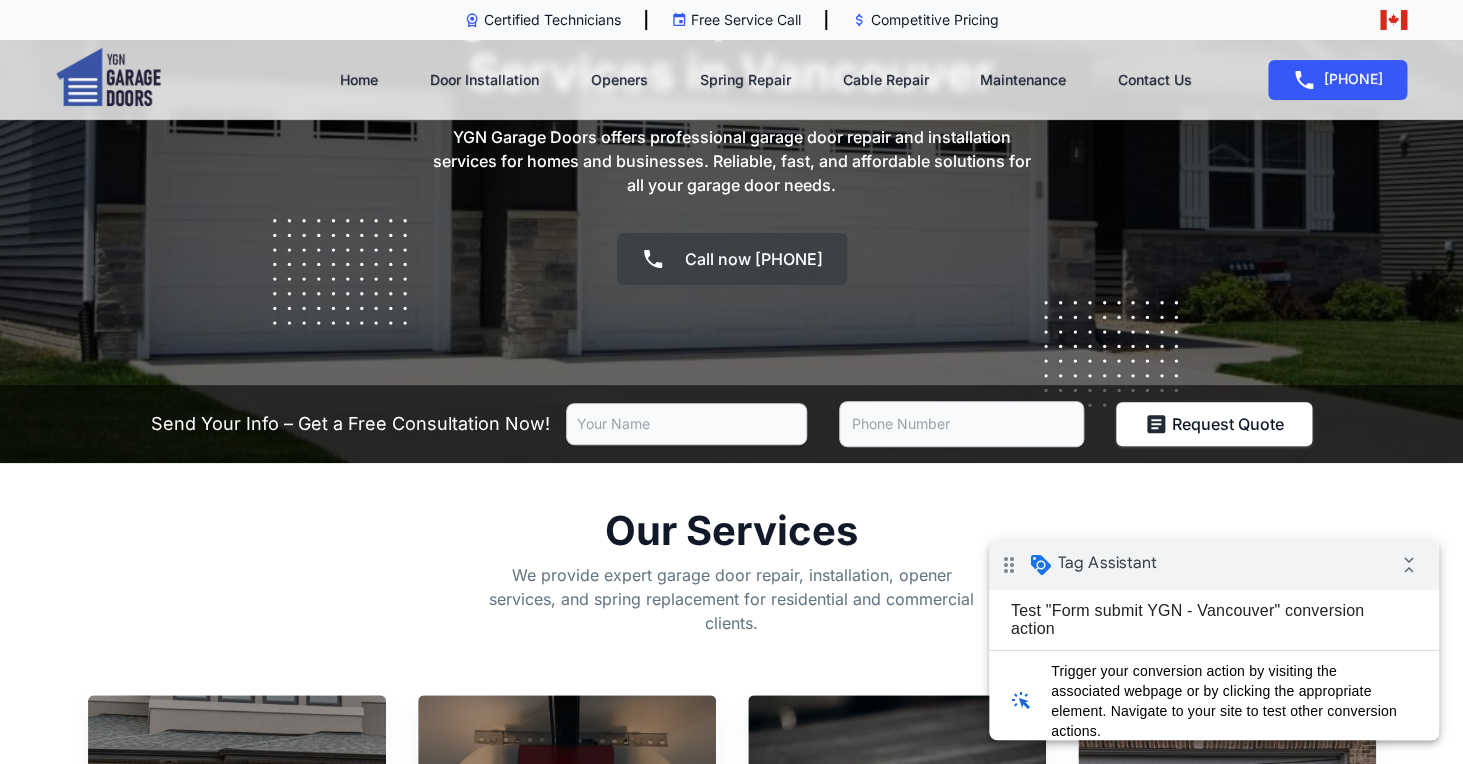 scroll, scrollTop: 0, scrollLeft: 0, axis: both 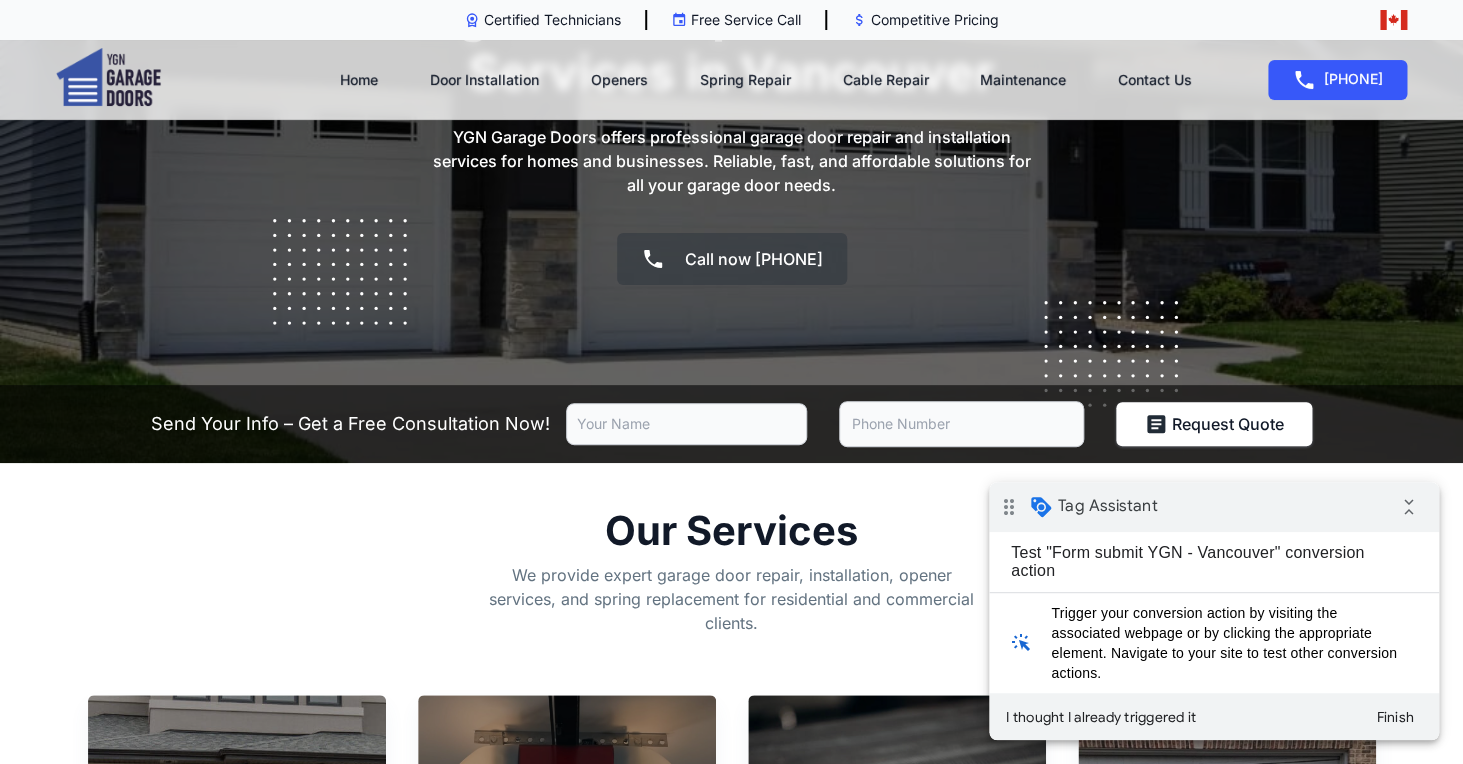 click at bounding box center [686, 424] 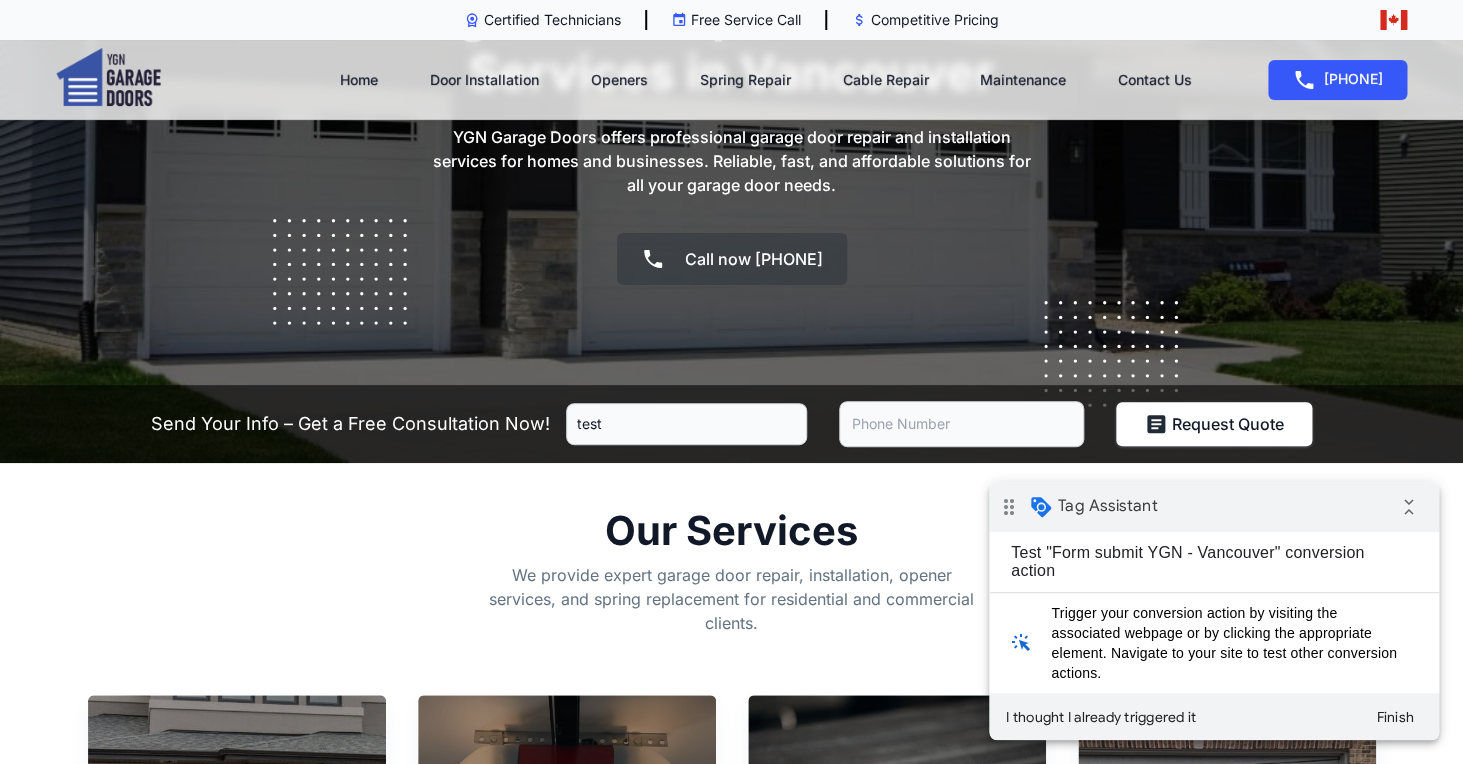 type on "test" 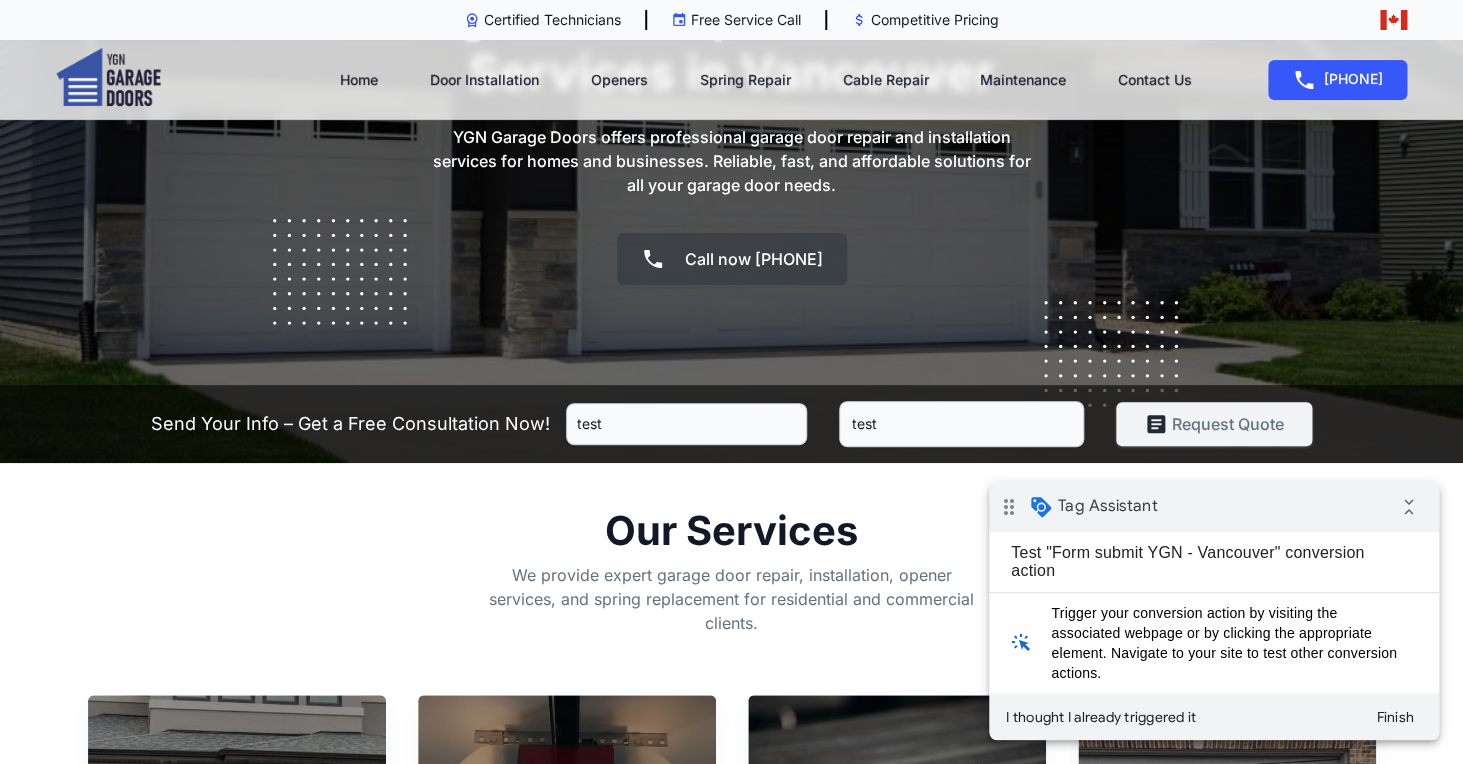 type on "test" 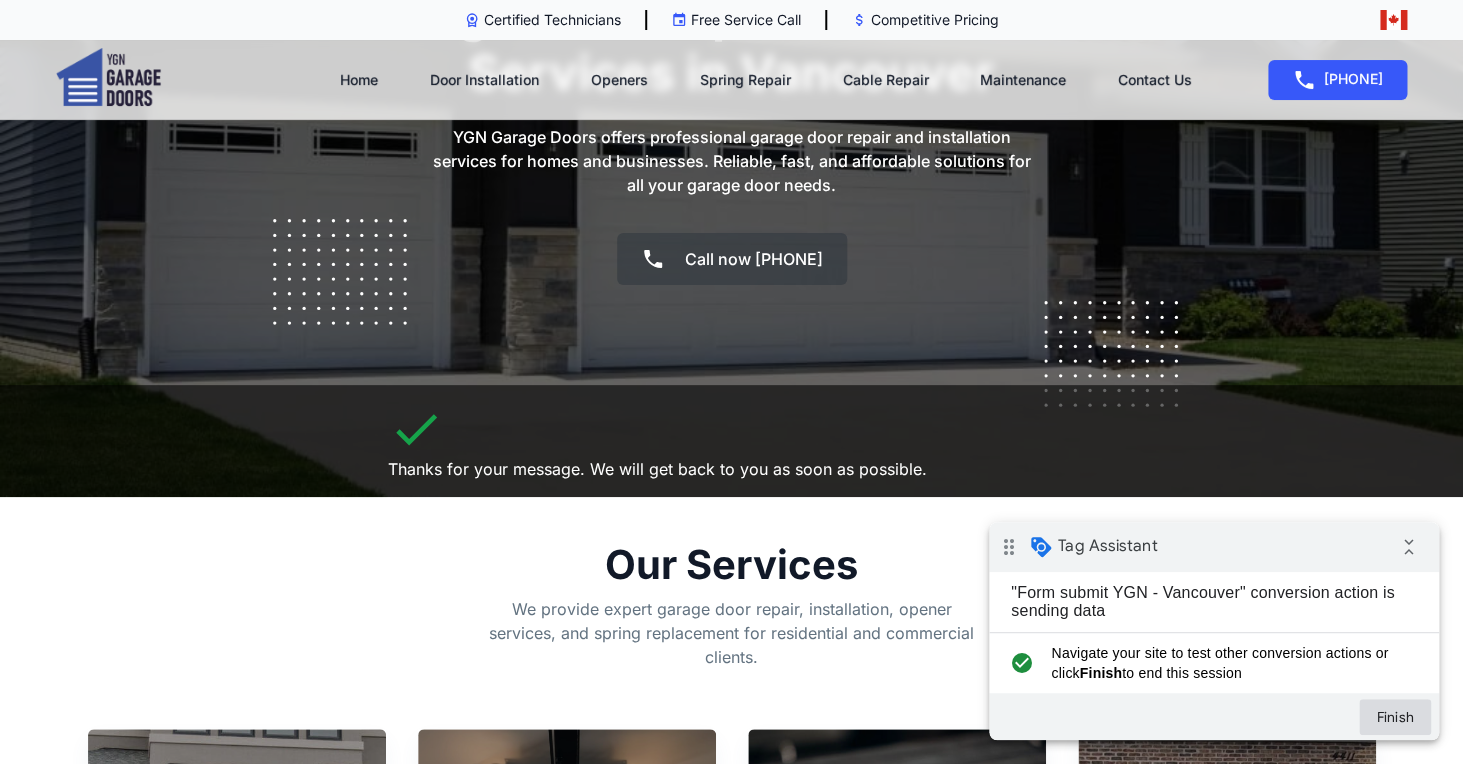 click on "Finish" at bounding box center [1395, 717] 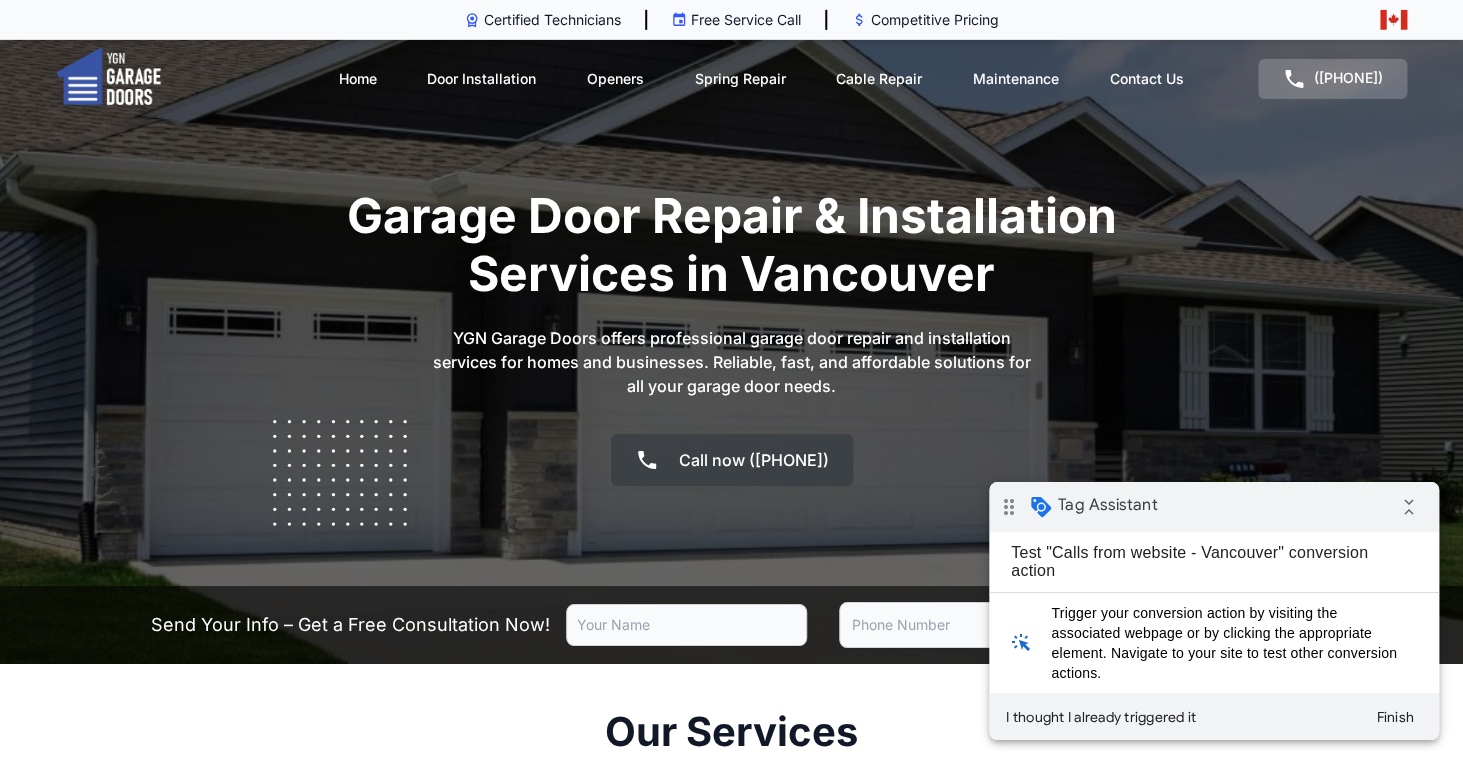 scroll, scrollTop: 0, scrollLeft: 0, axis: both 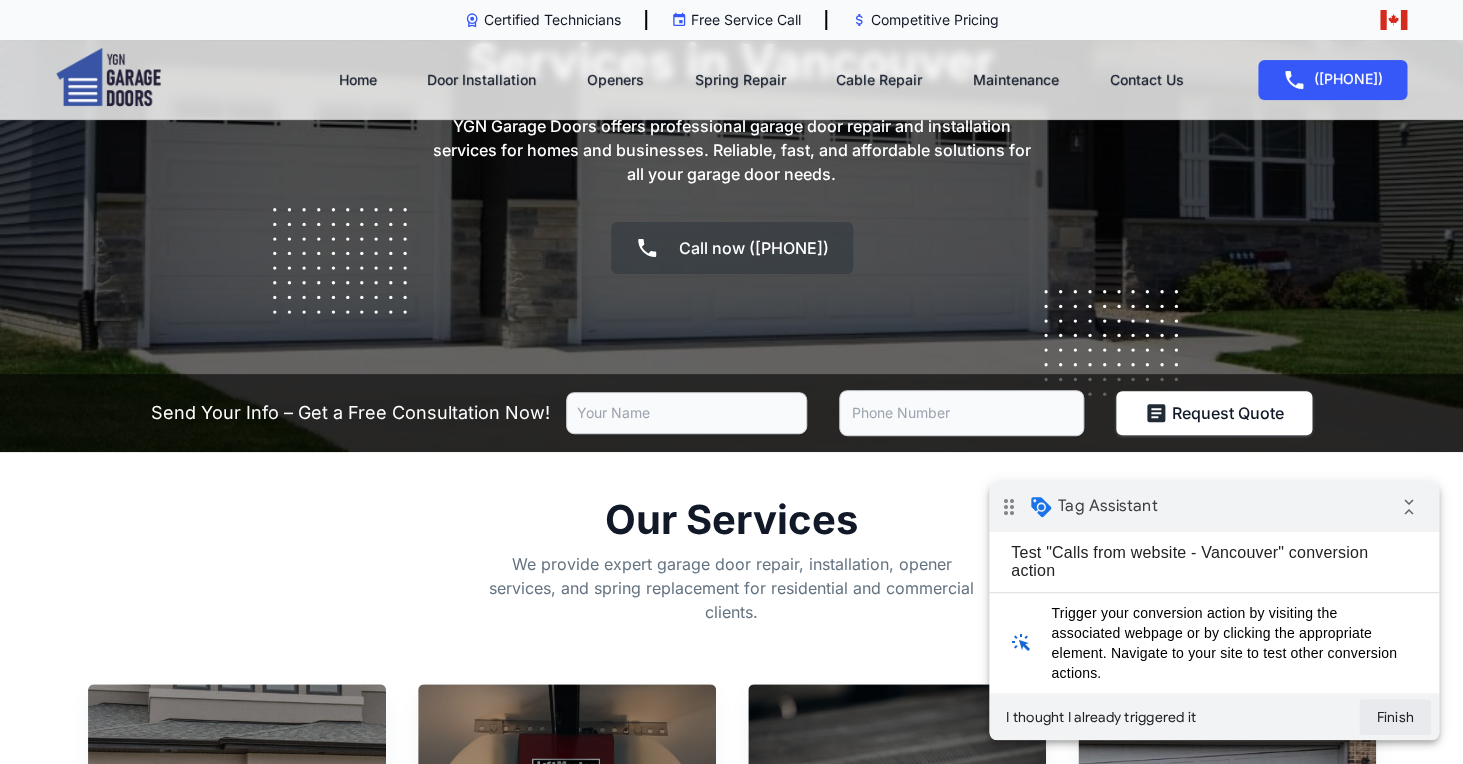 click on "Finish" at bounding box center [1395, 717] 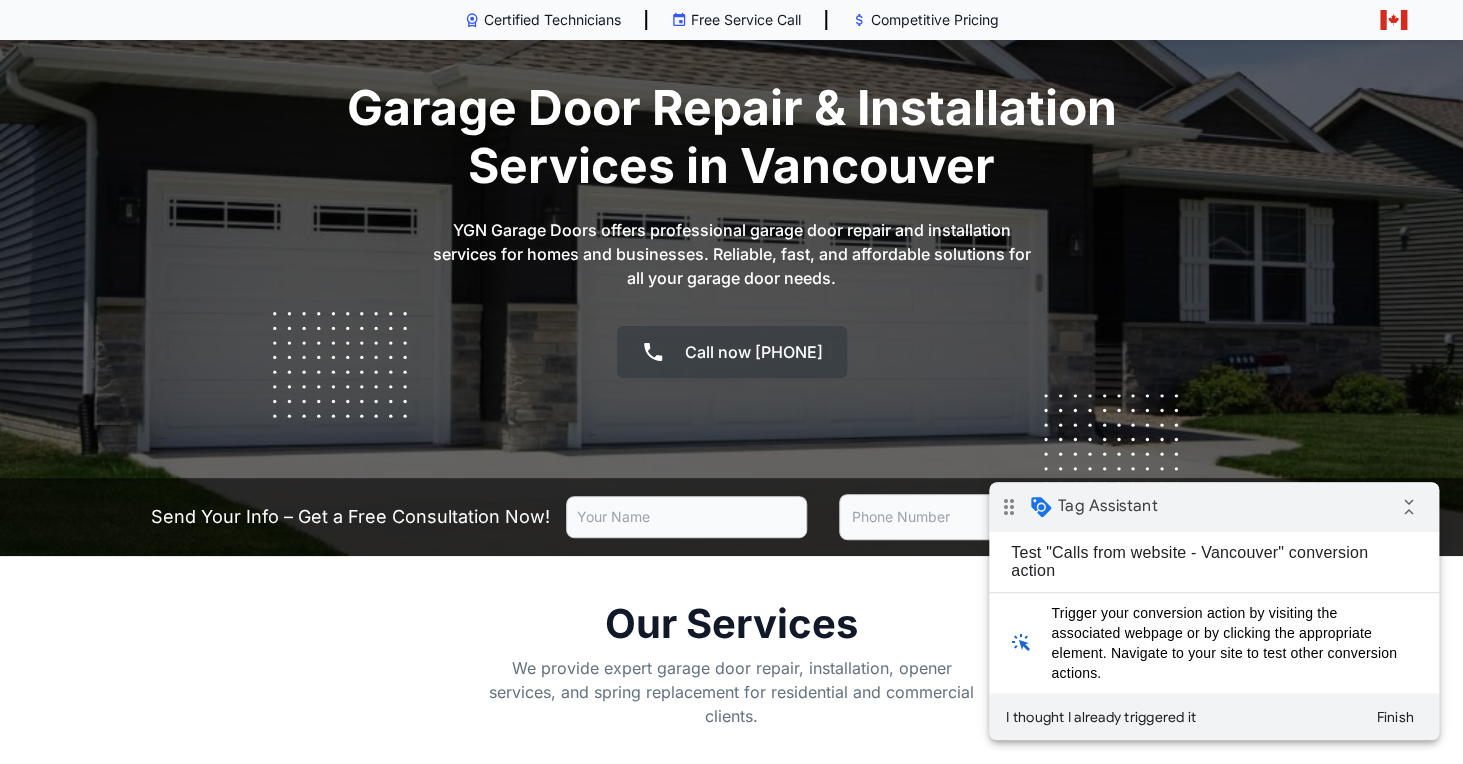 scroll, scrollTop: 0, scrollLeft: 0, axis: both 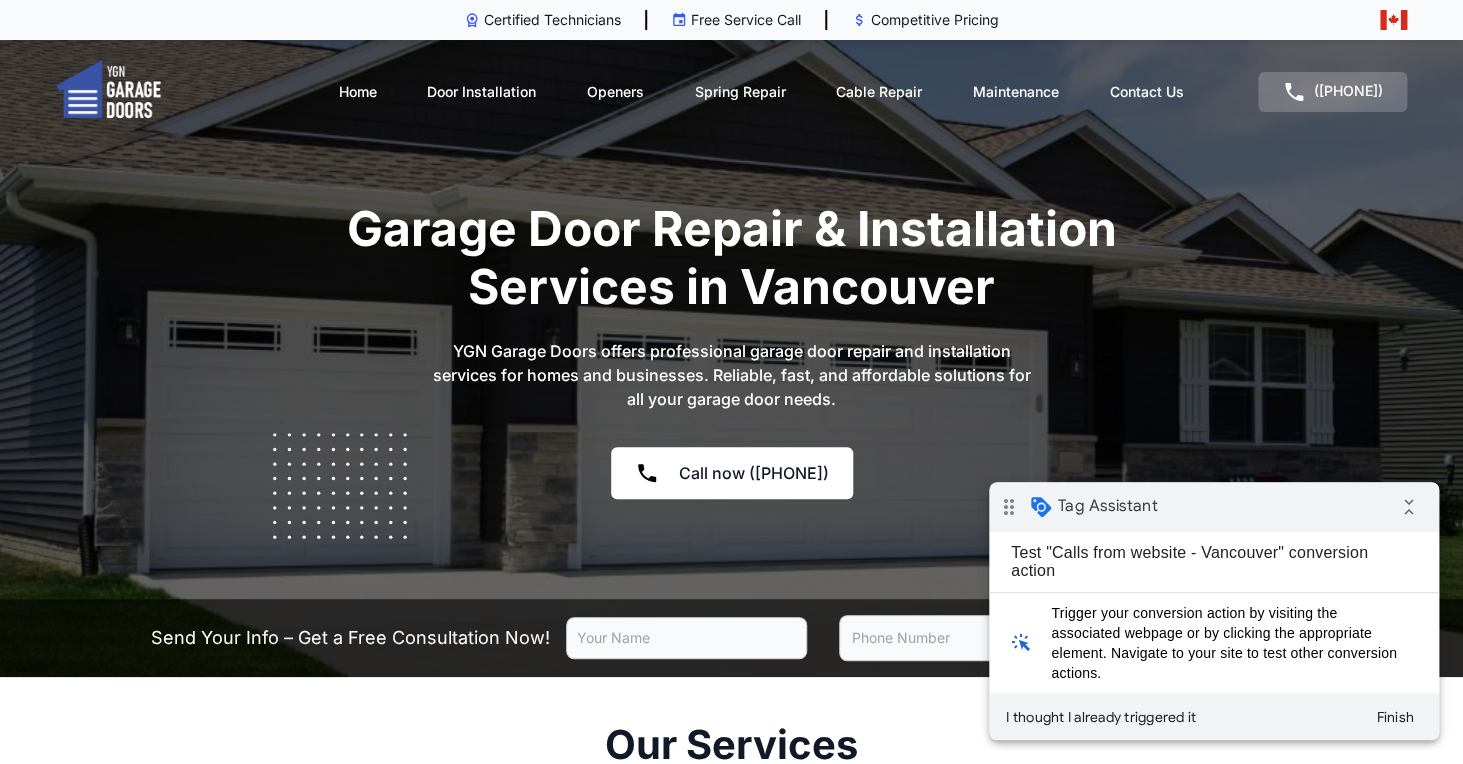 click on "Call now ([PHONE])" at bounding box center [732, 473] 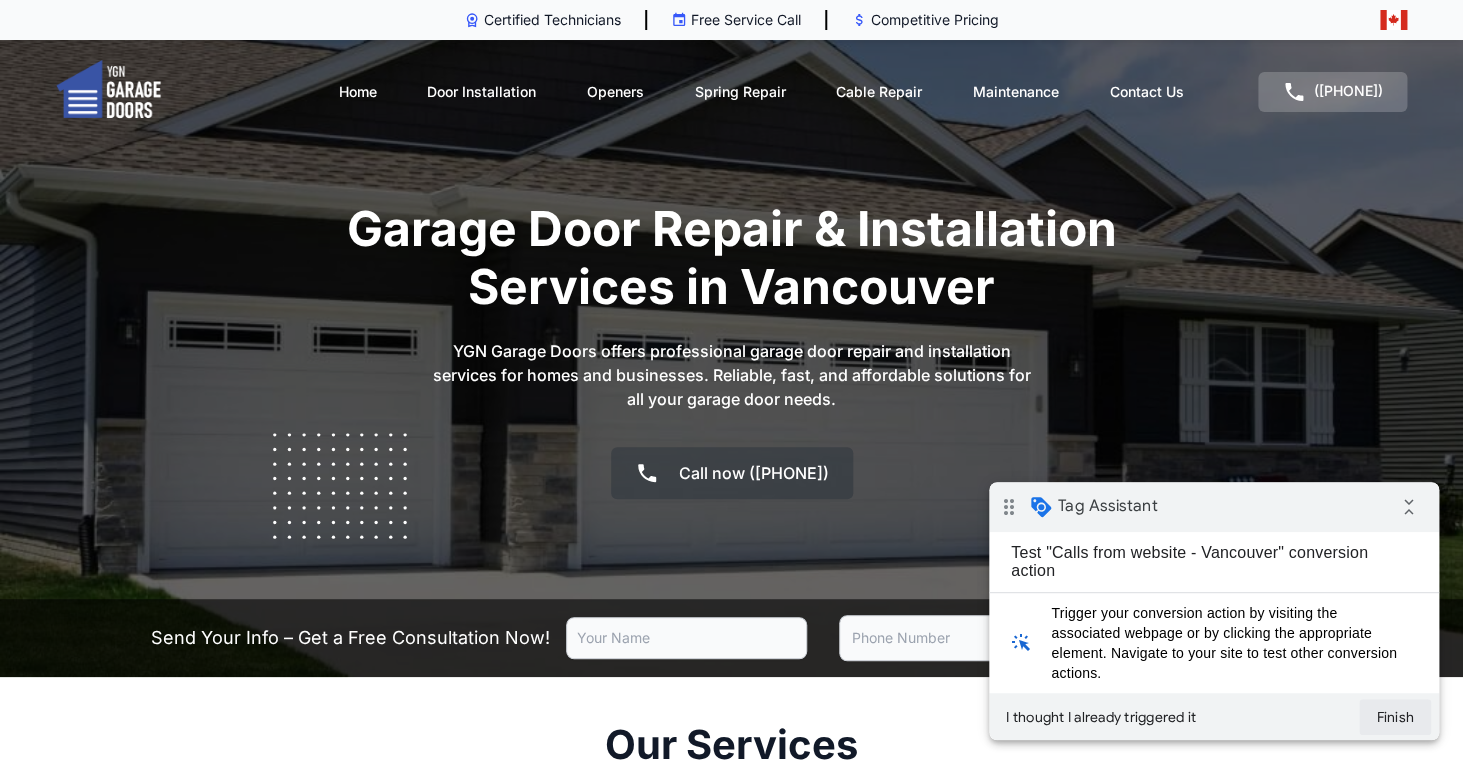 click on "Finish" at bounding box center [1395, 717] 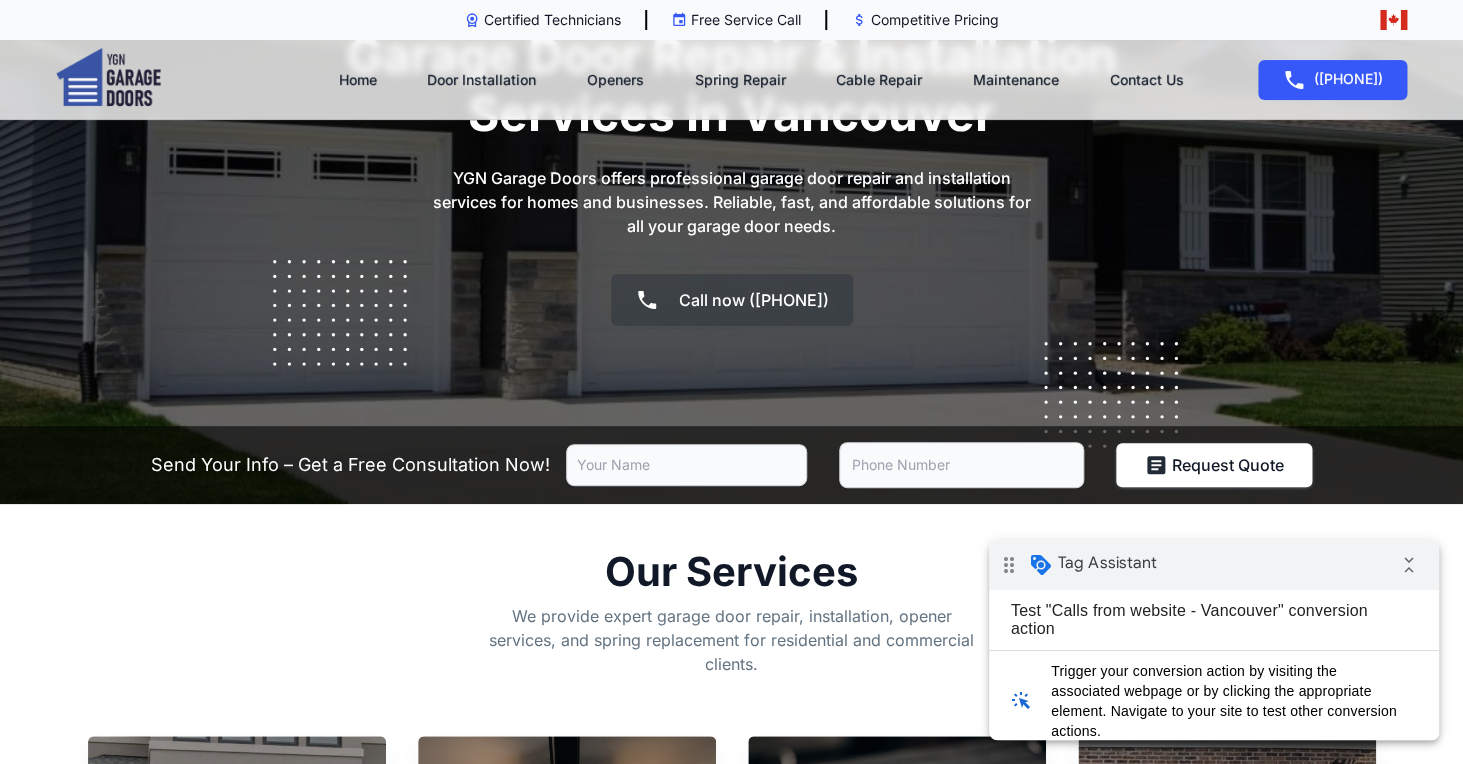 scroll, scrollTop: 0, scrollLeft: 0, axis: both 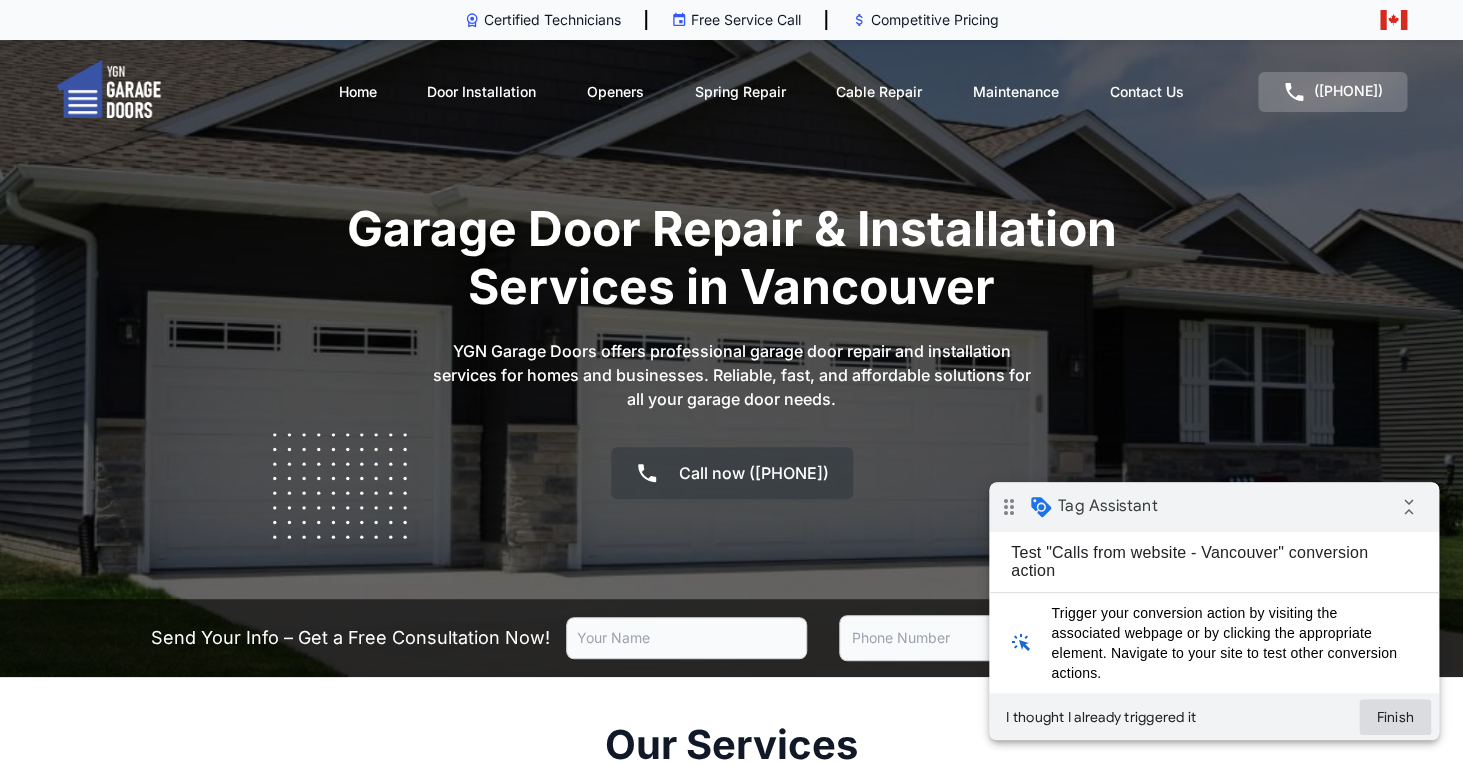 click on "Finish" at bounding box center (1395, 717) 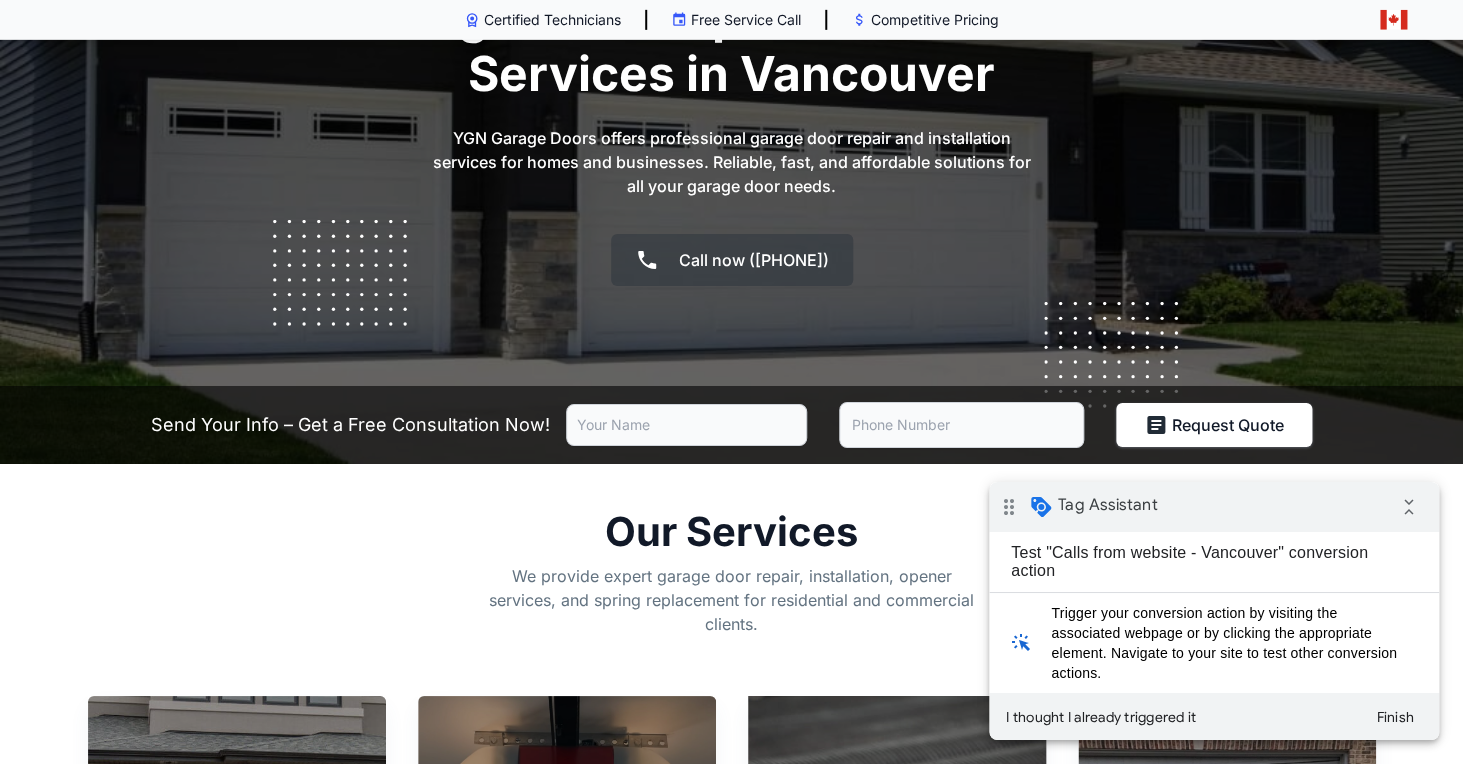 scroll, scrollTop: 0, scrollLeft: 0, axis: both 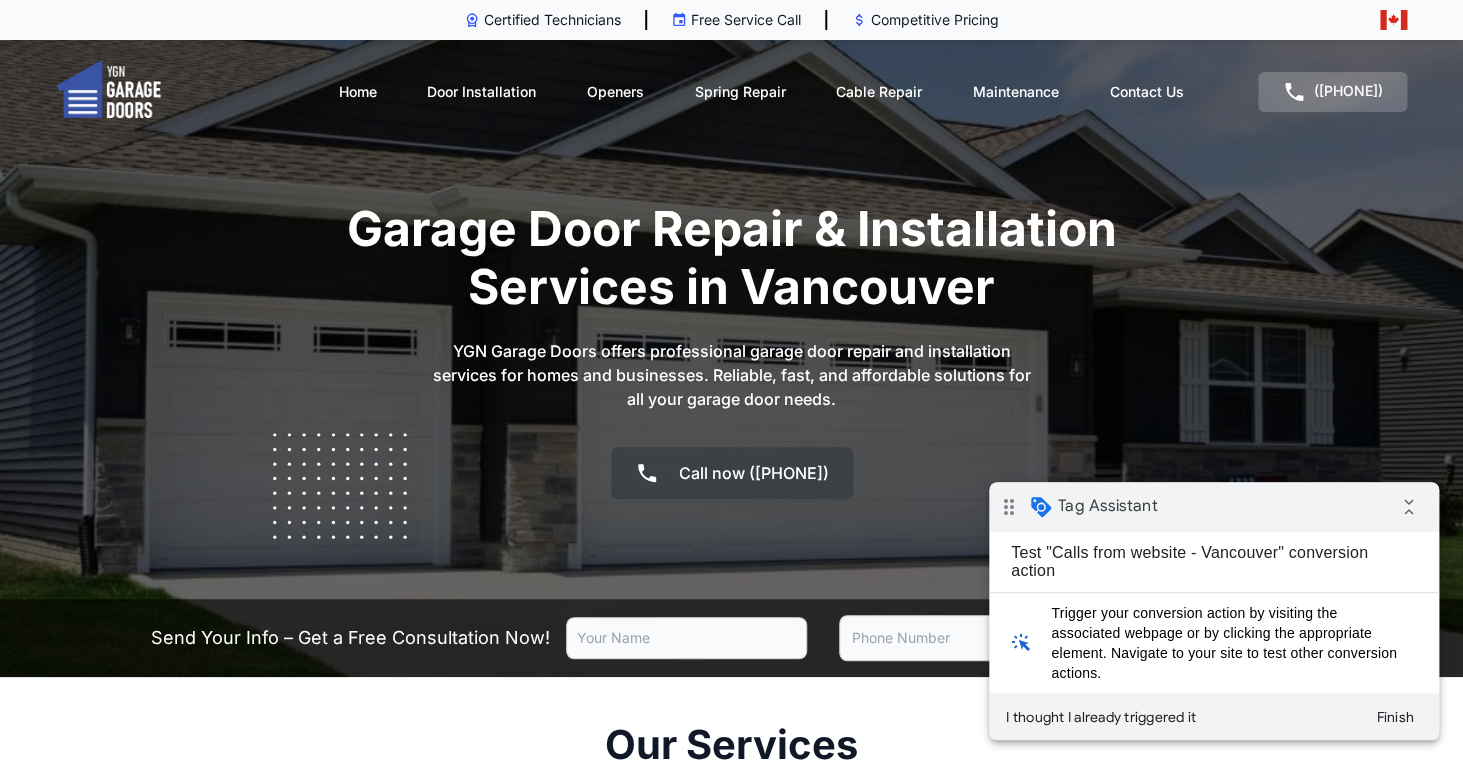 click on "Trigger your conversion action by visiting the associated webpage or by clicking the appropriate element. Navigate to your site to test other conversion actions." at bounding box center [1228, 643] 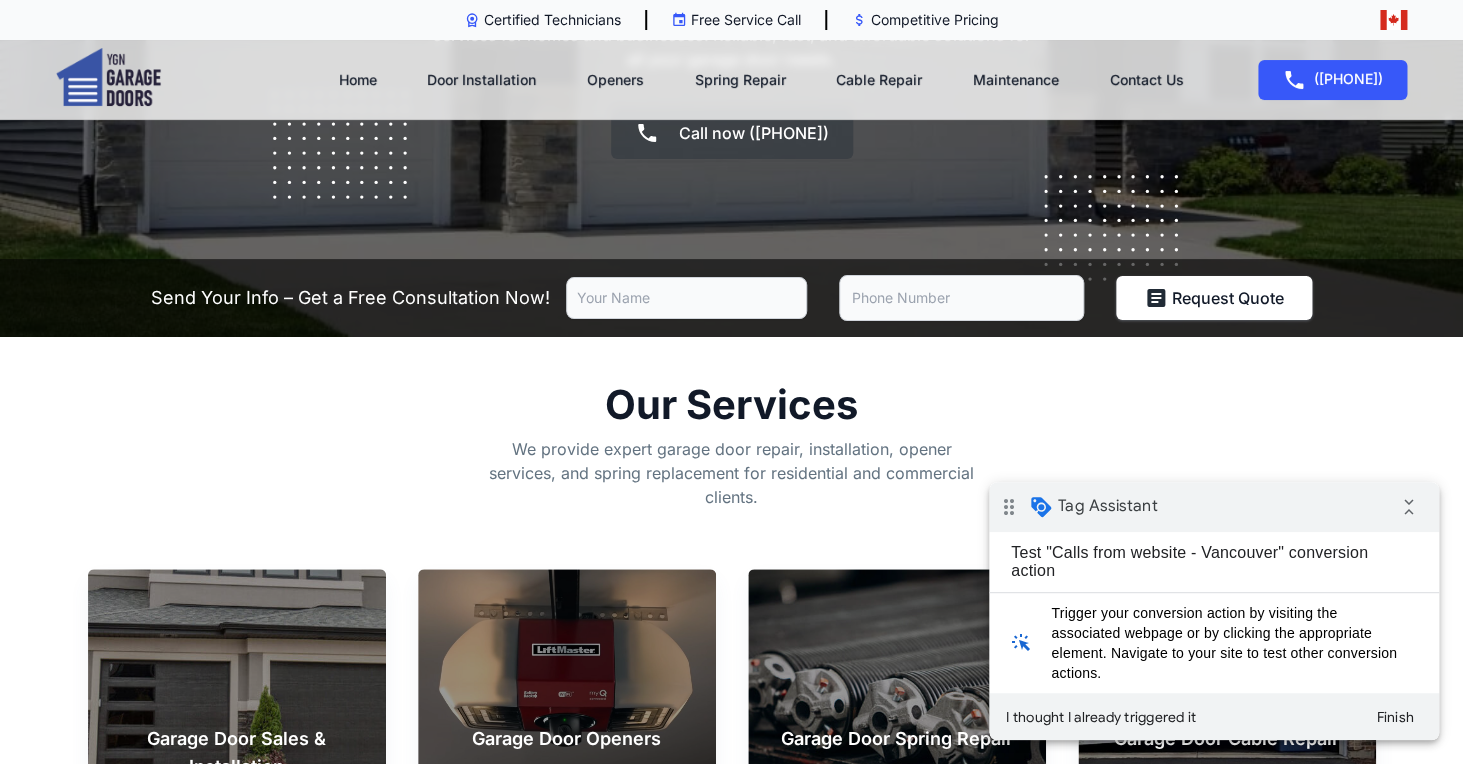 scroll, scrollTop: 0, scrollLeft: 0, axis: both 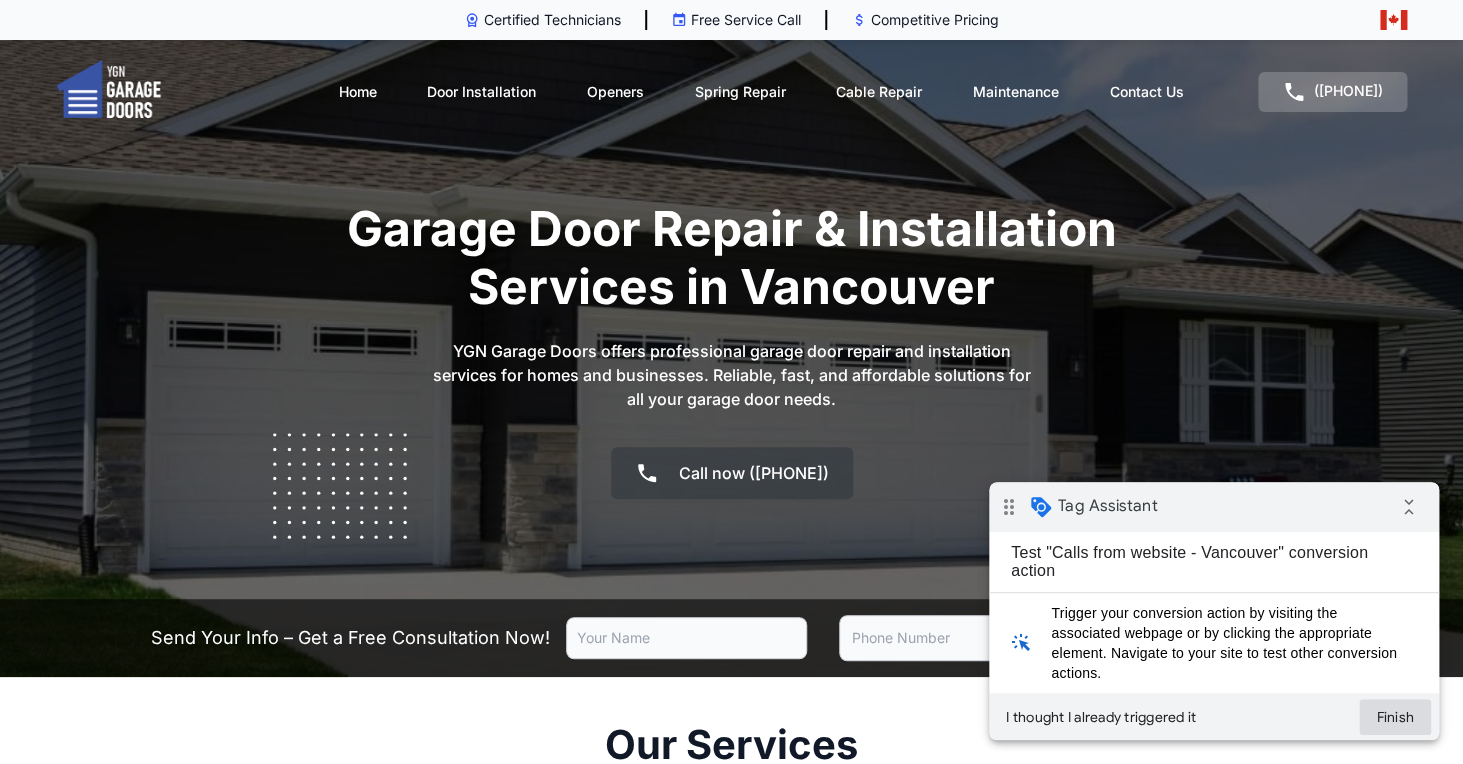 click on "Finish" at bounding box center (1395, 717) 